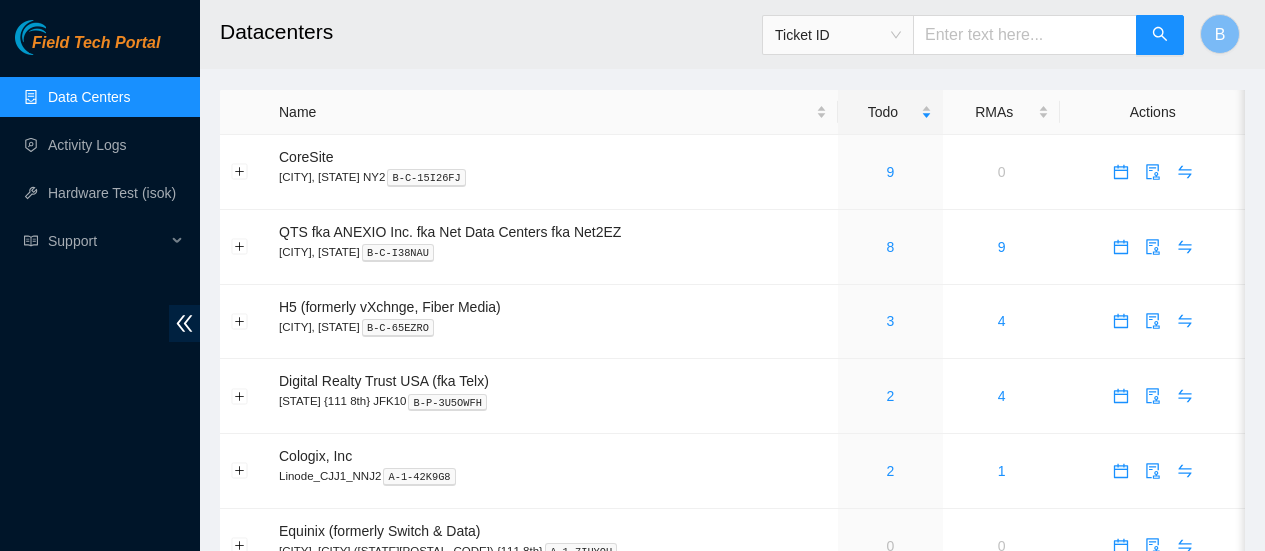 scroll, scrollTop: 0, scrollLeft: 0, axis: both 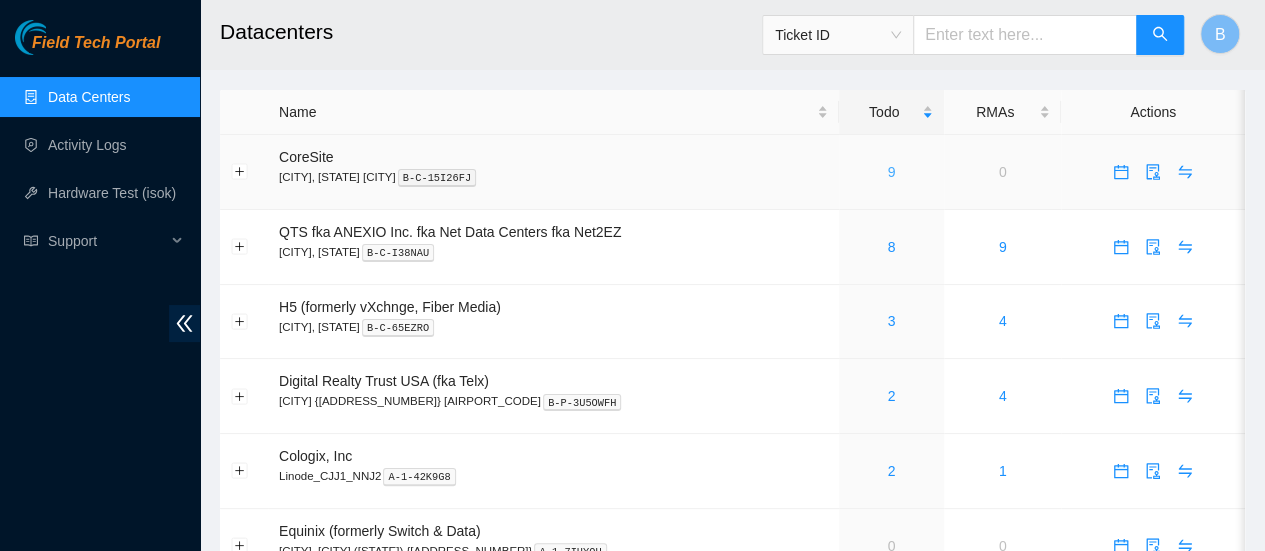 click on "9" at bounding box center (892, 172) 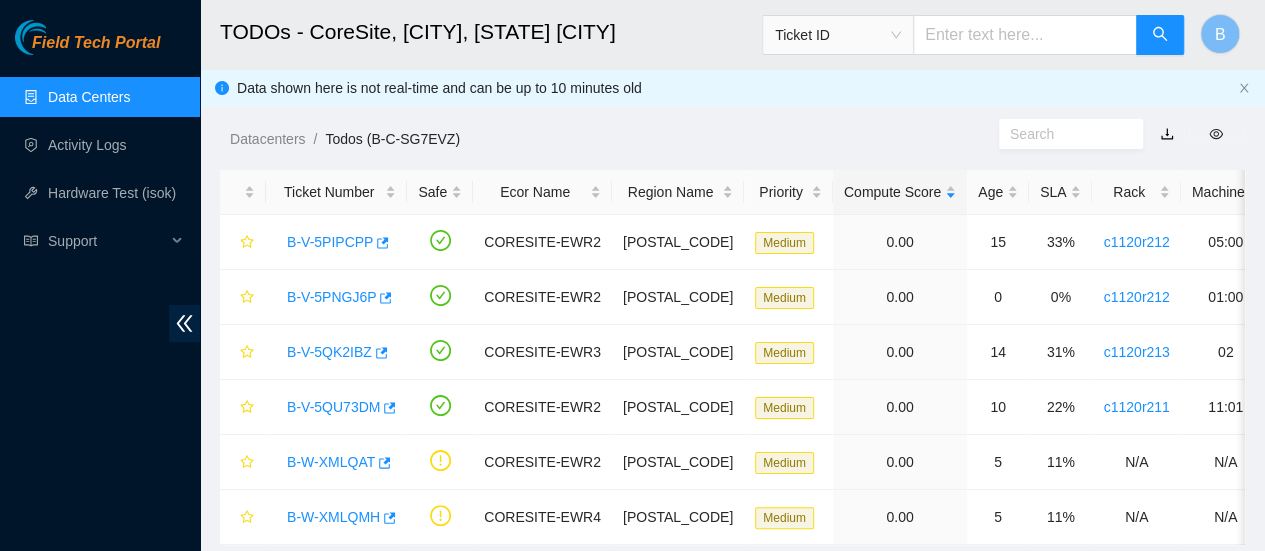 scroll, scrollTop: 68, scrollLeft: 0, axis: vertical 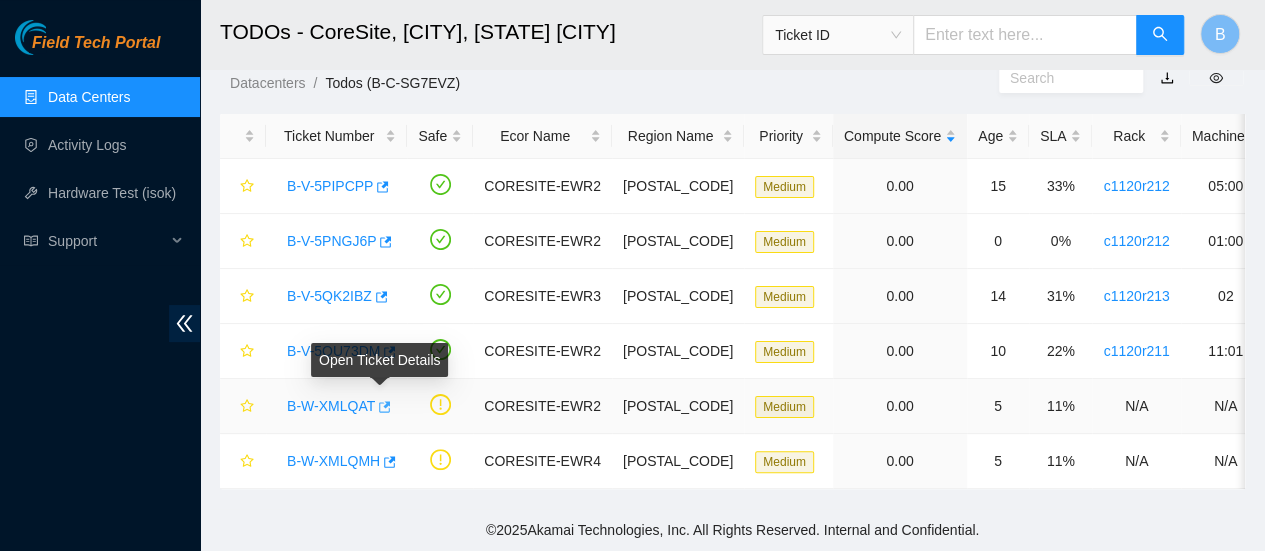 click 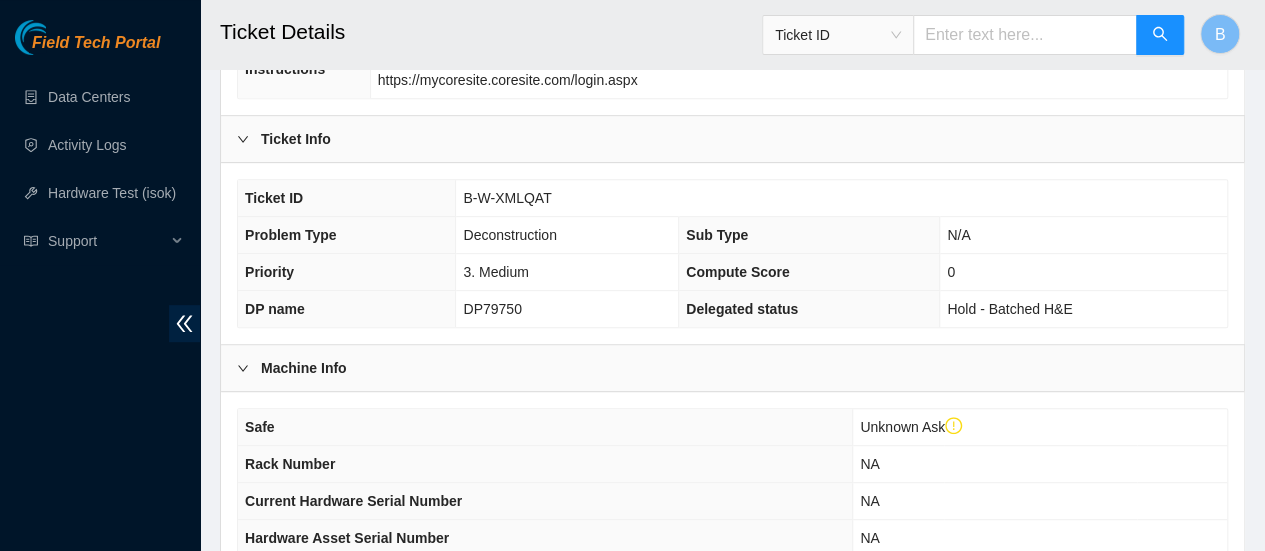 scroll, scrollTop: 811, scrollLeft: 0, axis: vertical 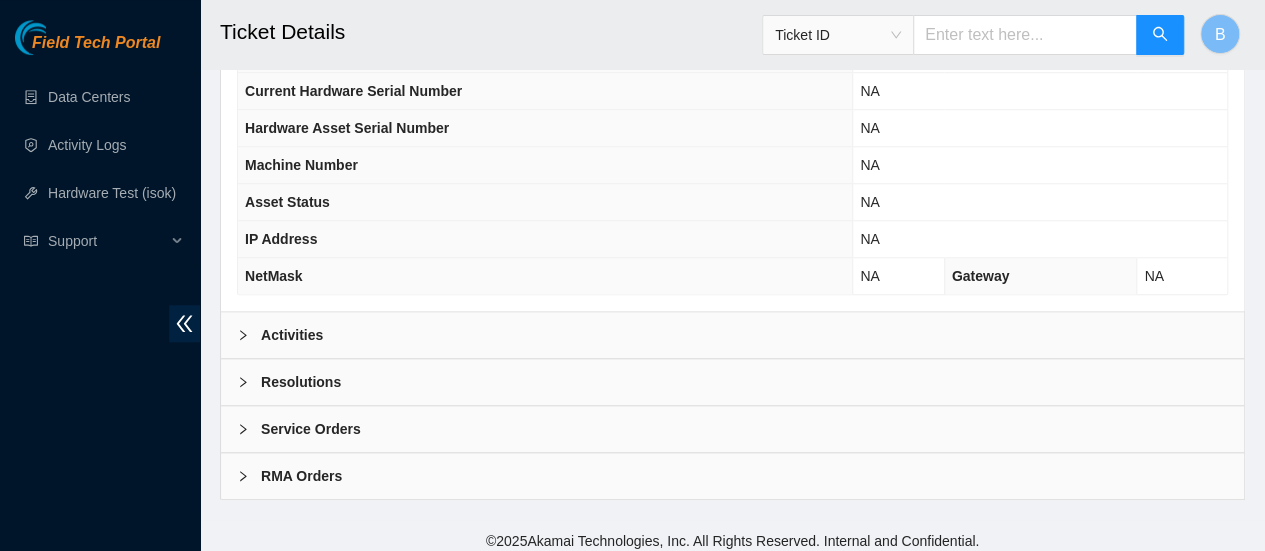 click on "Resolutions" at bounding box center [732, 382] 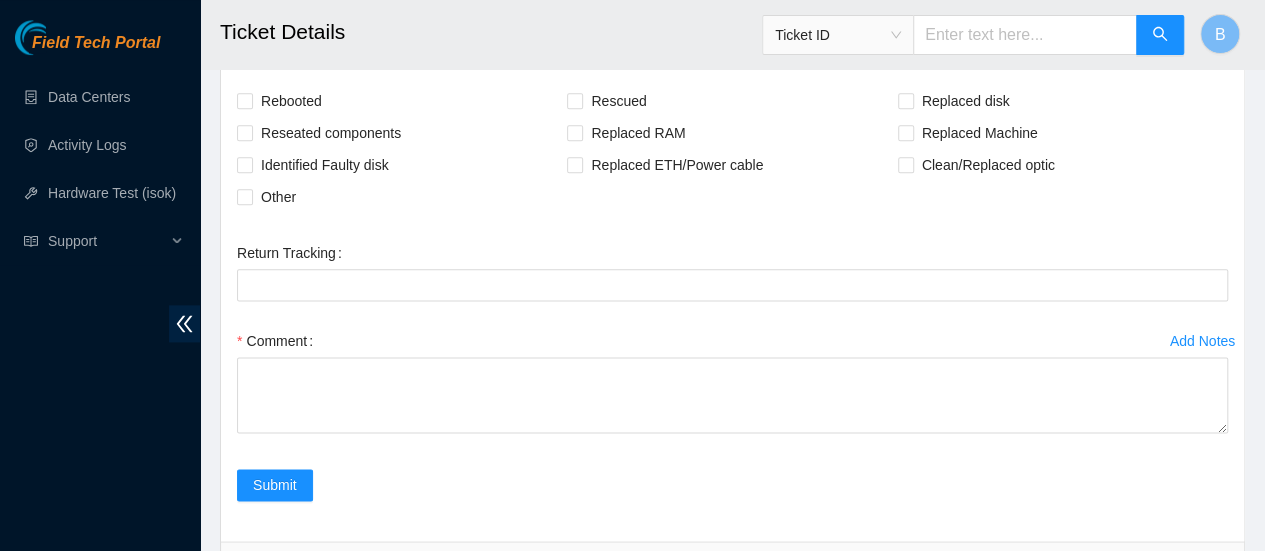 scroll, scrollTop: 1149, scrollLeft: 0, axis: vertical 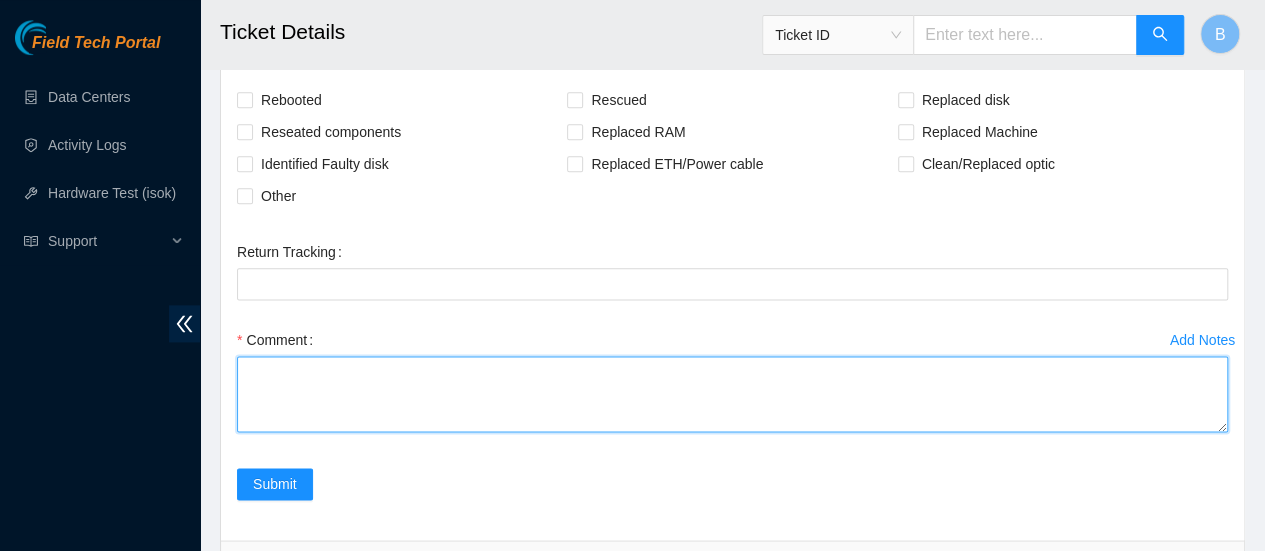 click on "Comment" at bounding box center (732, 394) 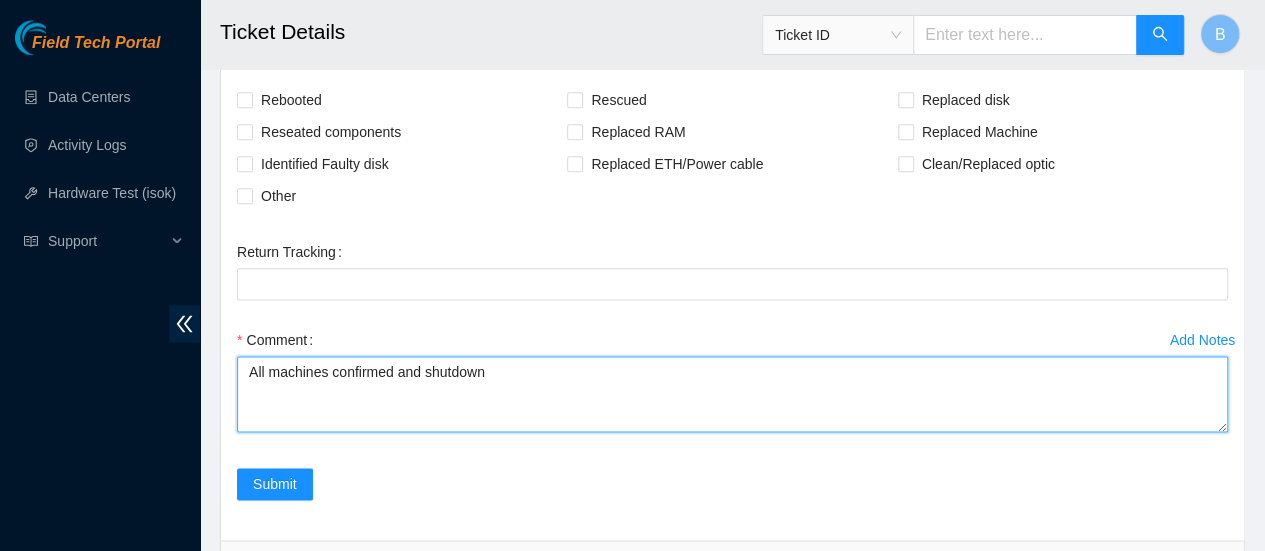 drag, startPoint x: 516, startPoint y: 351, endPoint x: 242, endPoint y: 327, distance: 275.04907 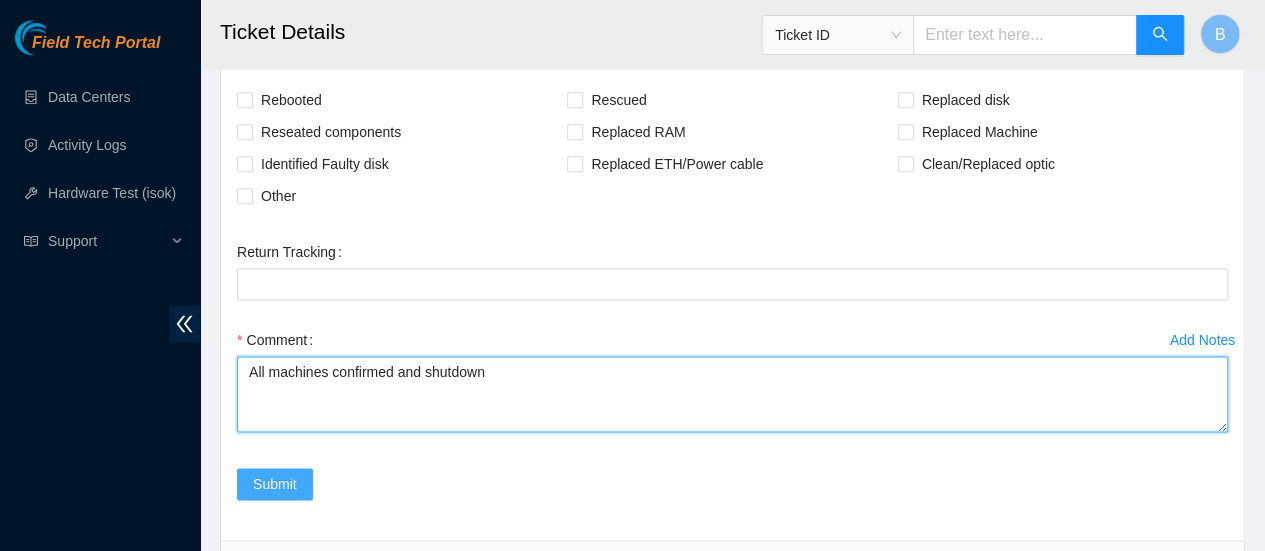 type on "All machines confirmed and shutdown" 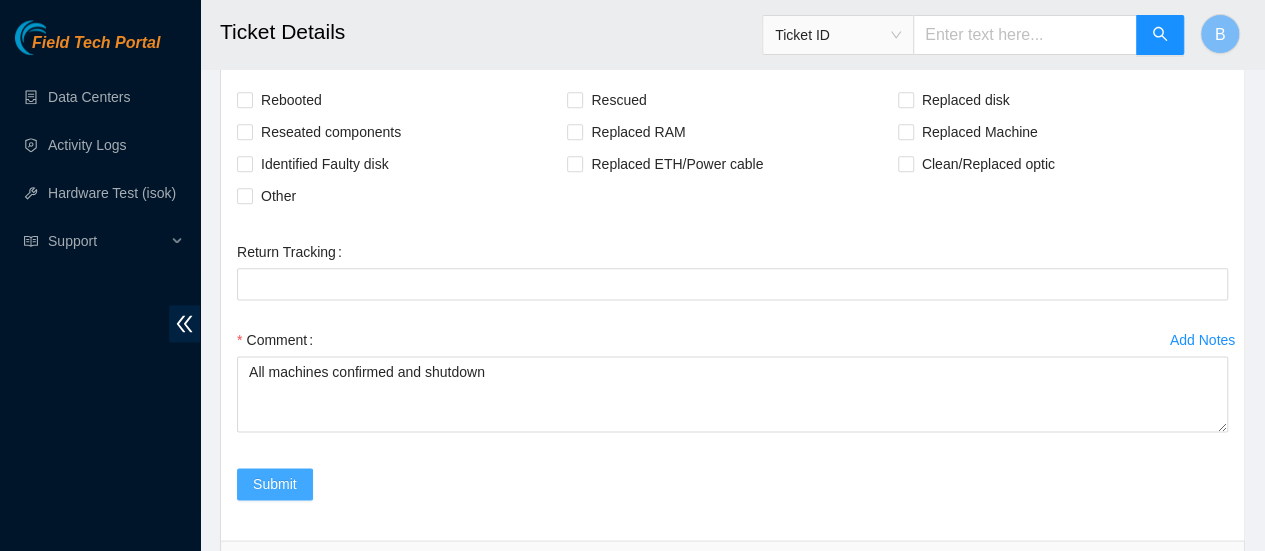 click on "Submit" at bounding box center (275, 484) 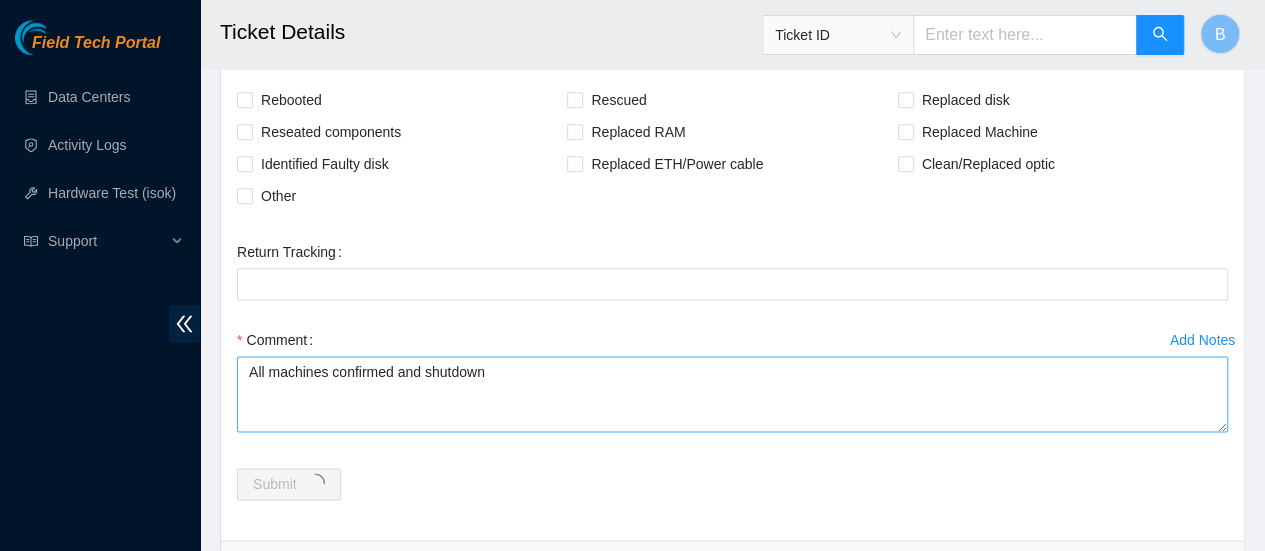 scroll, scrollTop: 0, scrollLeft: 0, axis: both 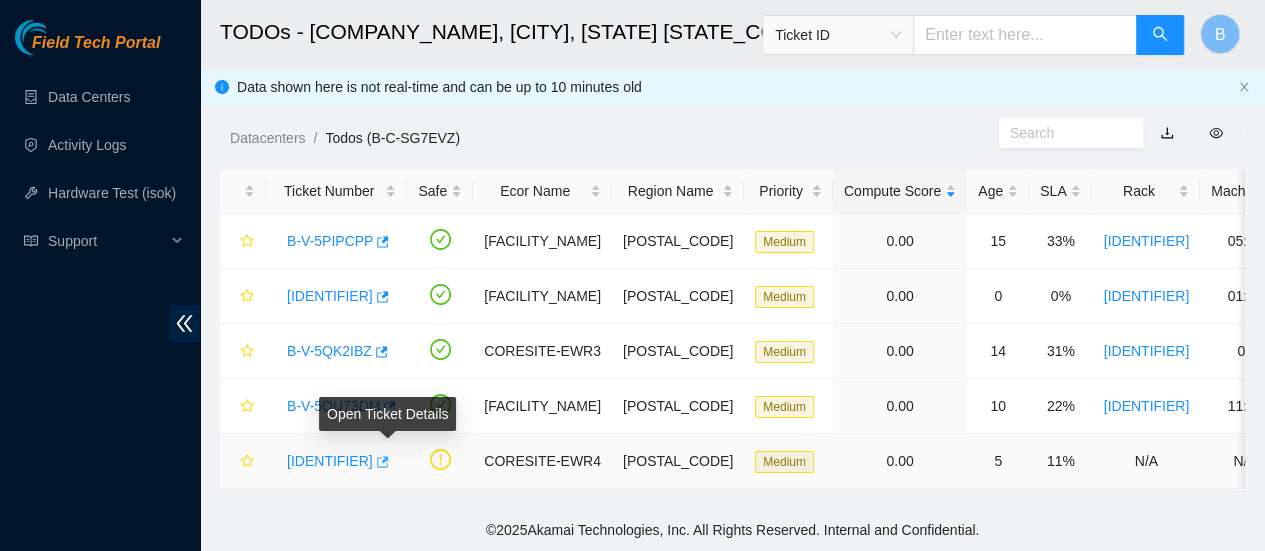 click 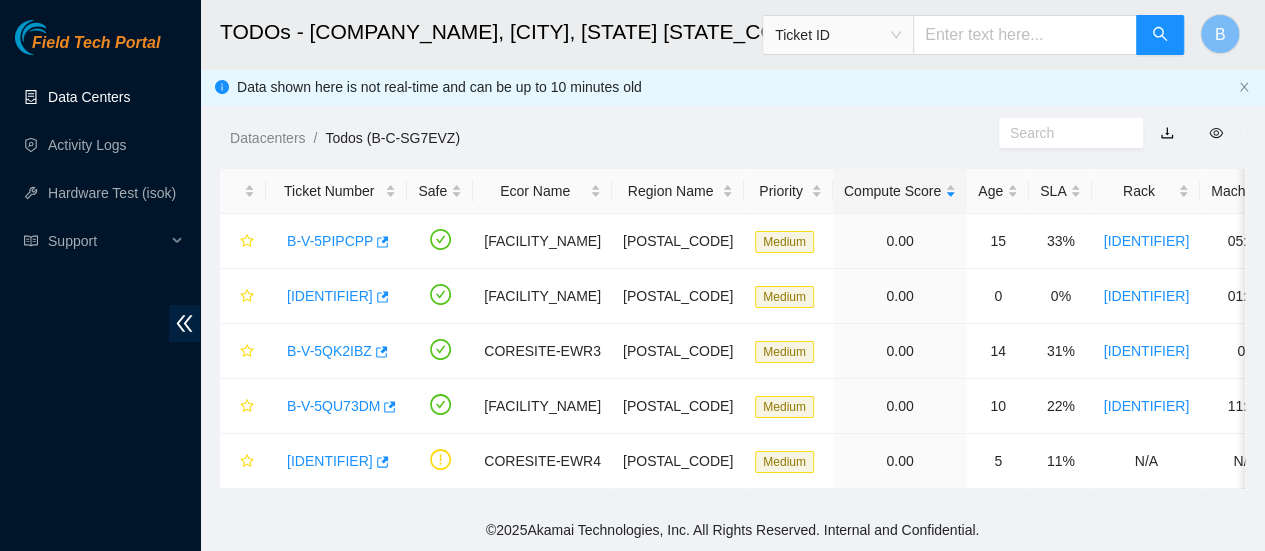 click on "Data Centers" at bounding box center [89, 97] 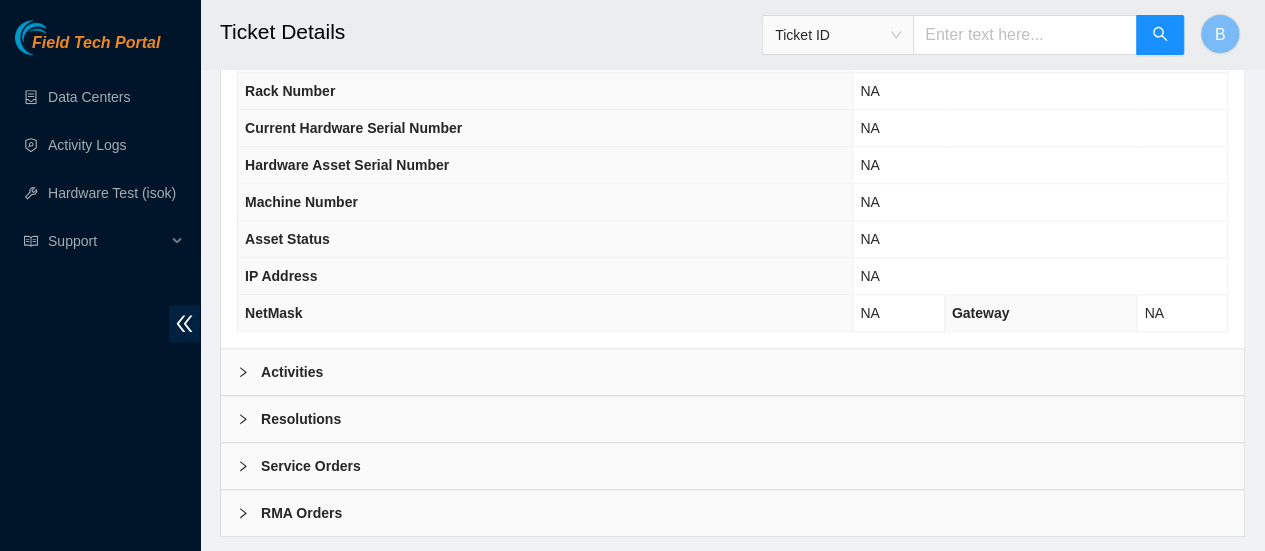 scroll, scrollTop: 811, scrollLeft: 0, axis: vertical 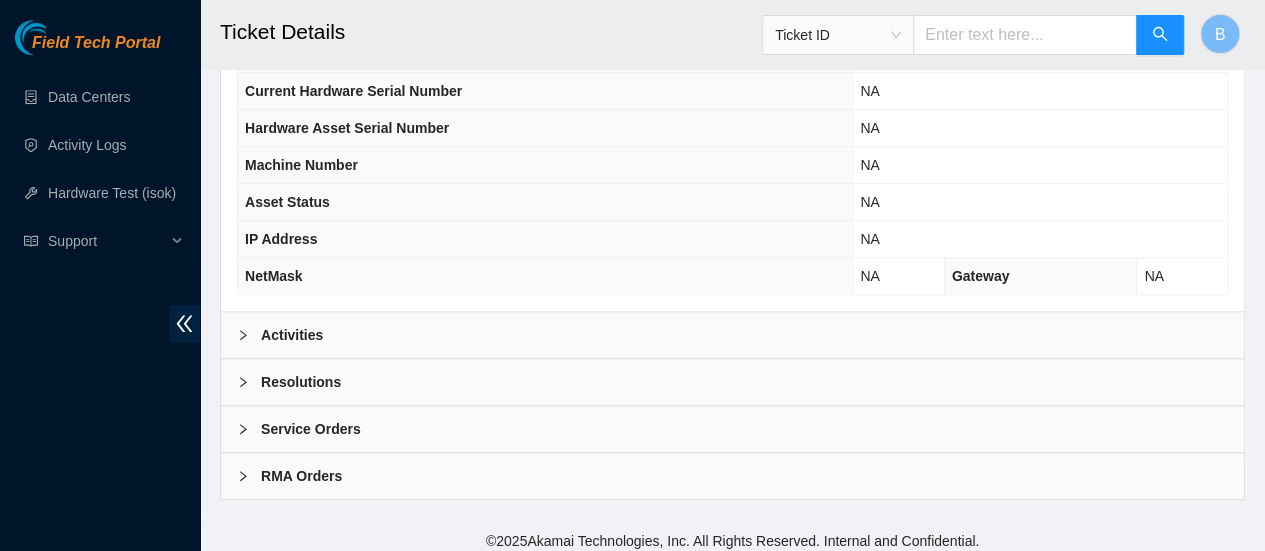 click at bounding box center (249, 382) 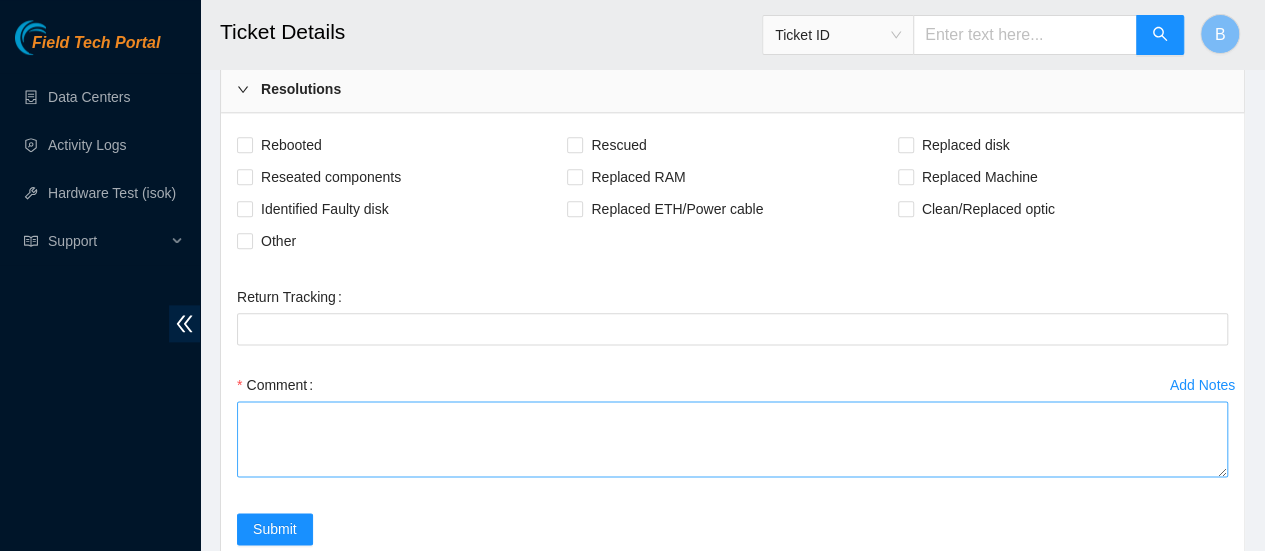scroll, scrollTop: 1105, scrollLeft: 0, axis: vertical 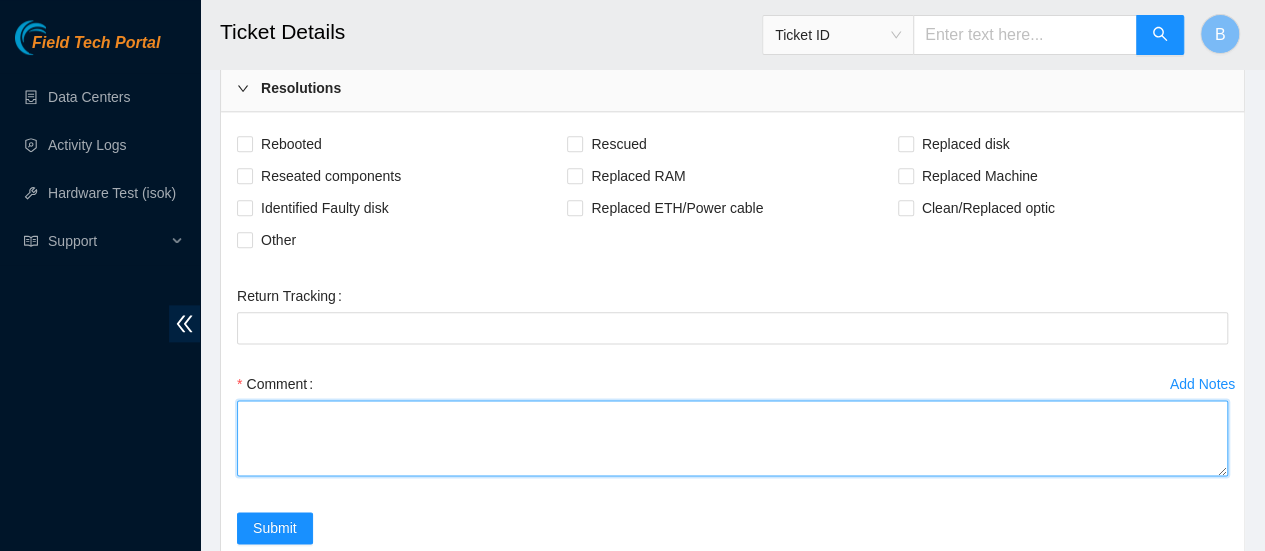 click on "Comment" at bounding box center [732, 438] 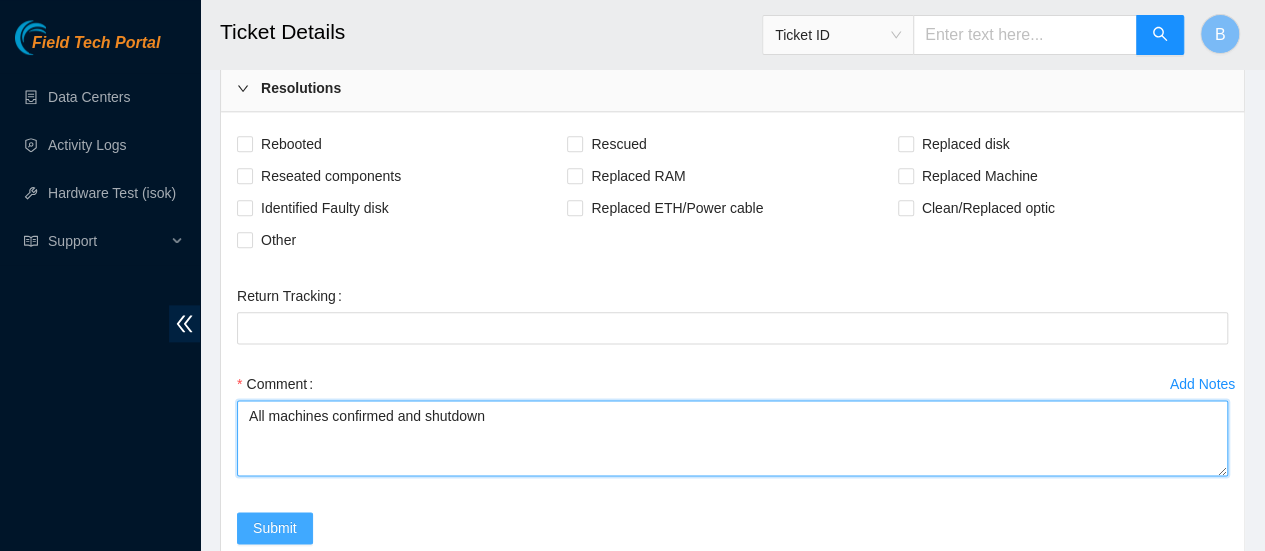 type on "All machines confirmed and shutdown" 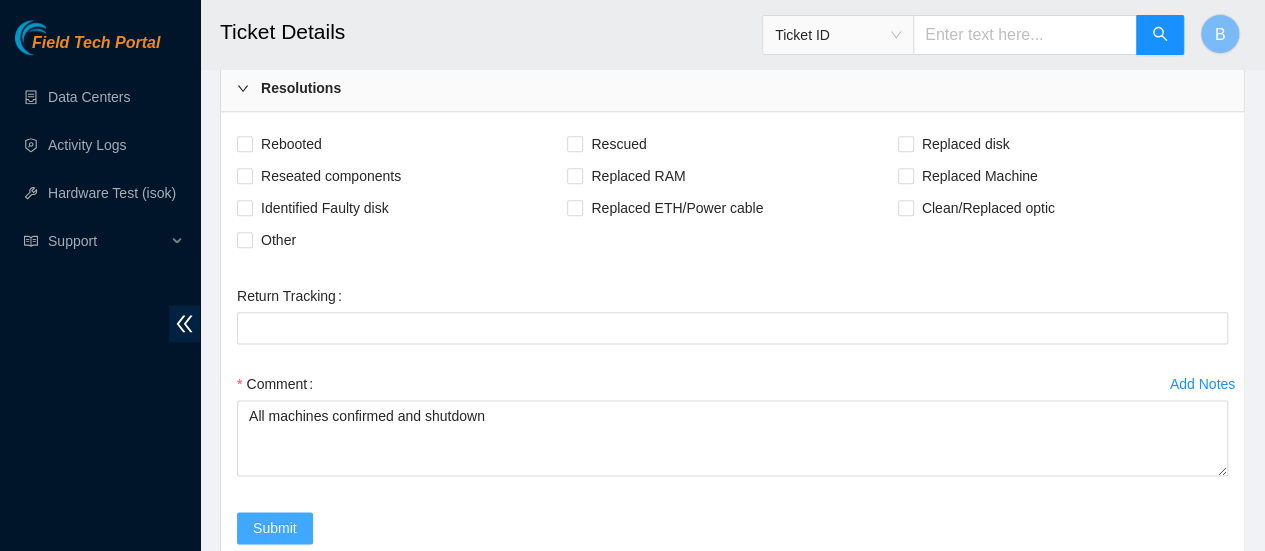 click on "Submit" at bounding box center (275, 528) 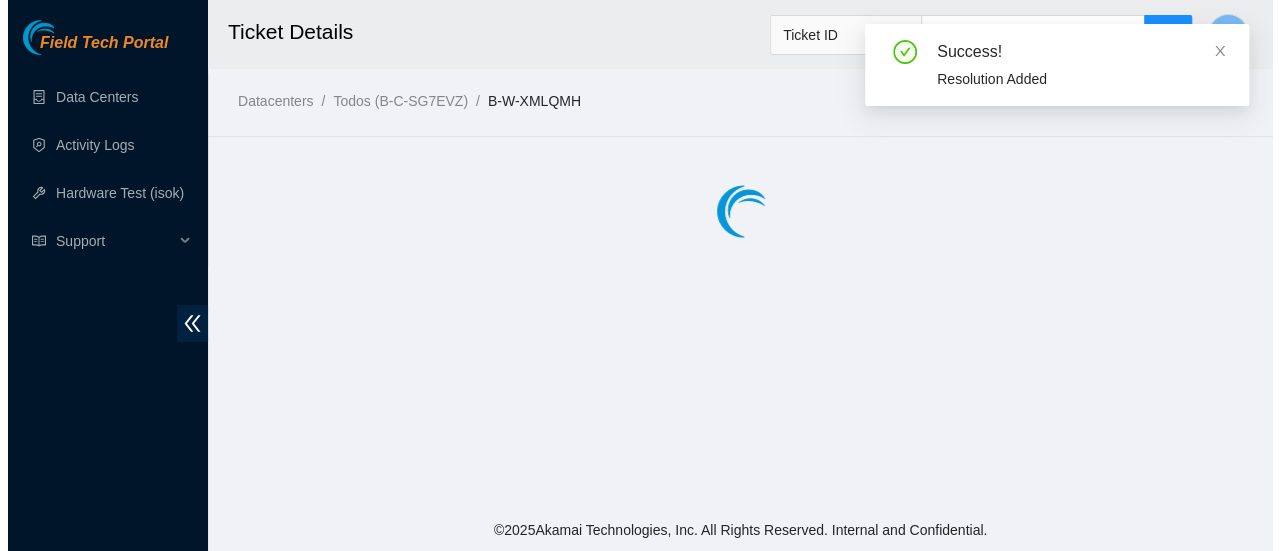 scroll, scrollTop: 0, scrollLeft: 0, axis: both 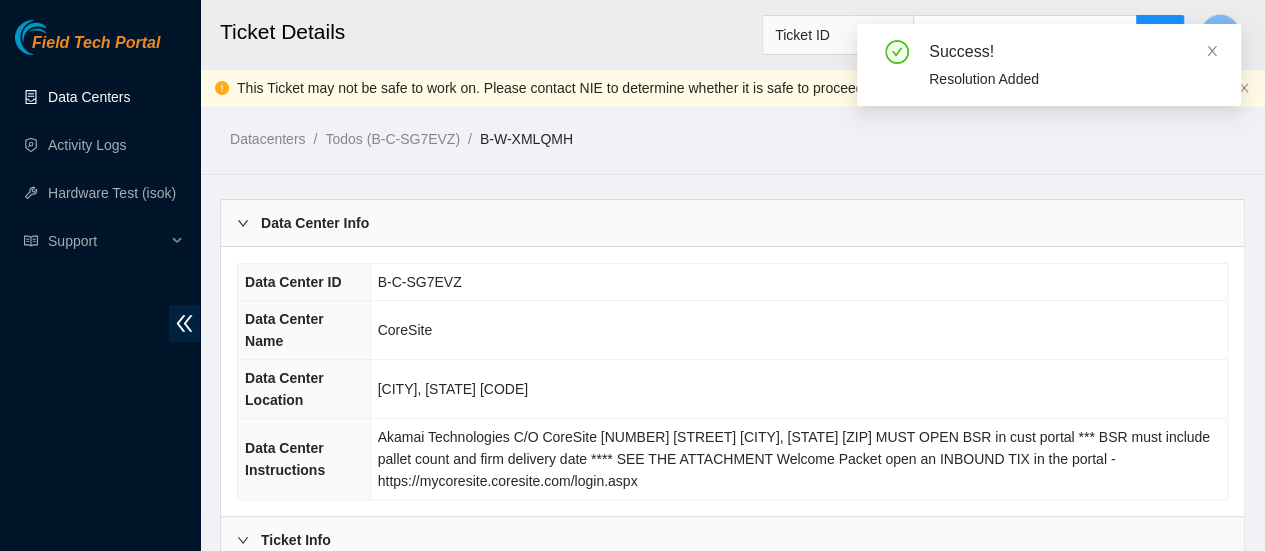 click on "Data Centers" at bounding box center (89, 97) 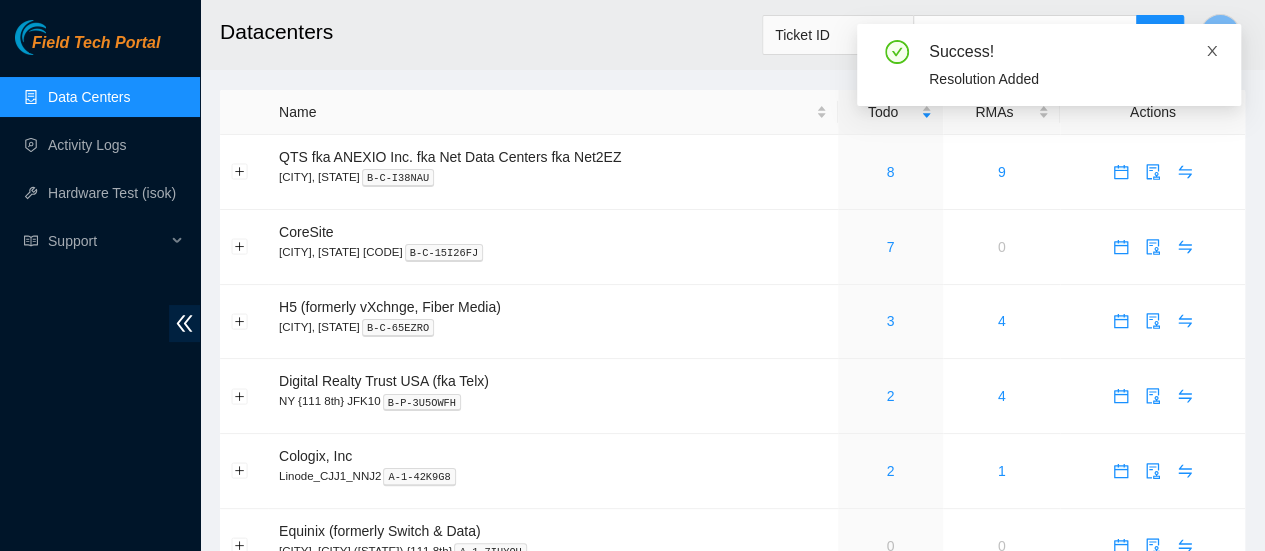 click 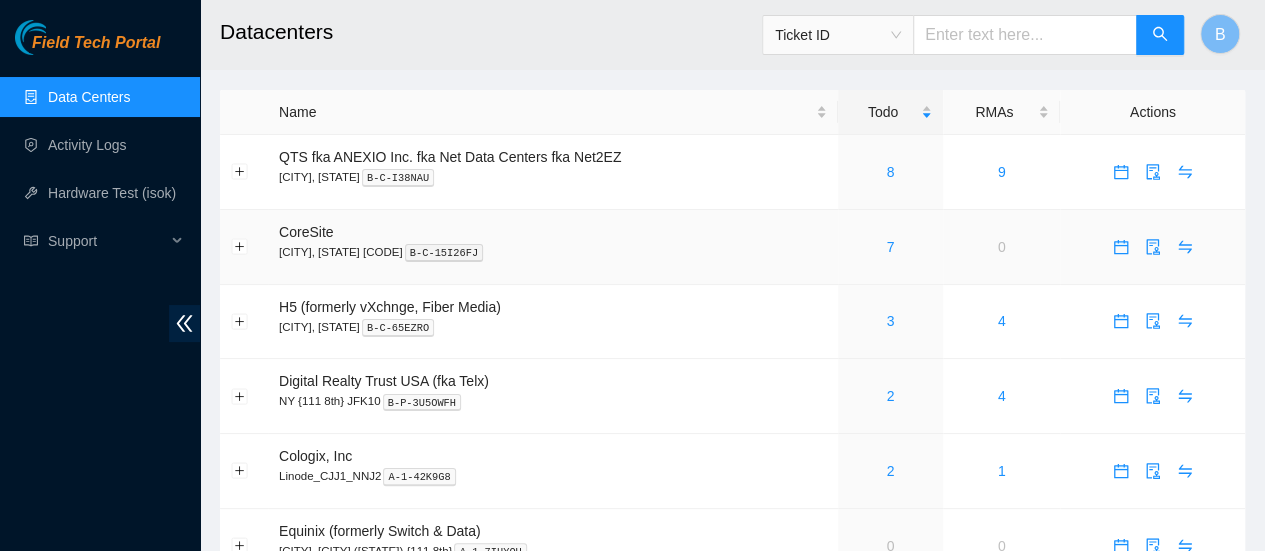 click on "7" at bounding box center (890, 247) 